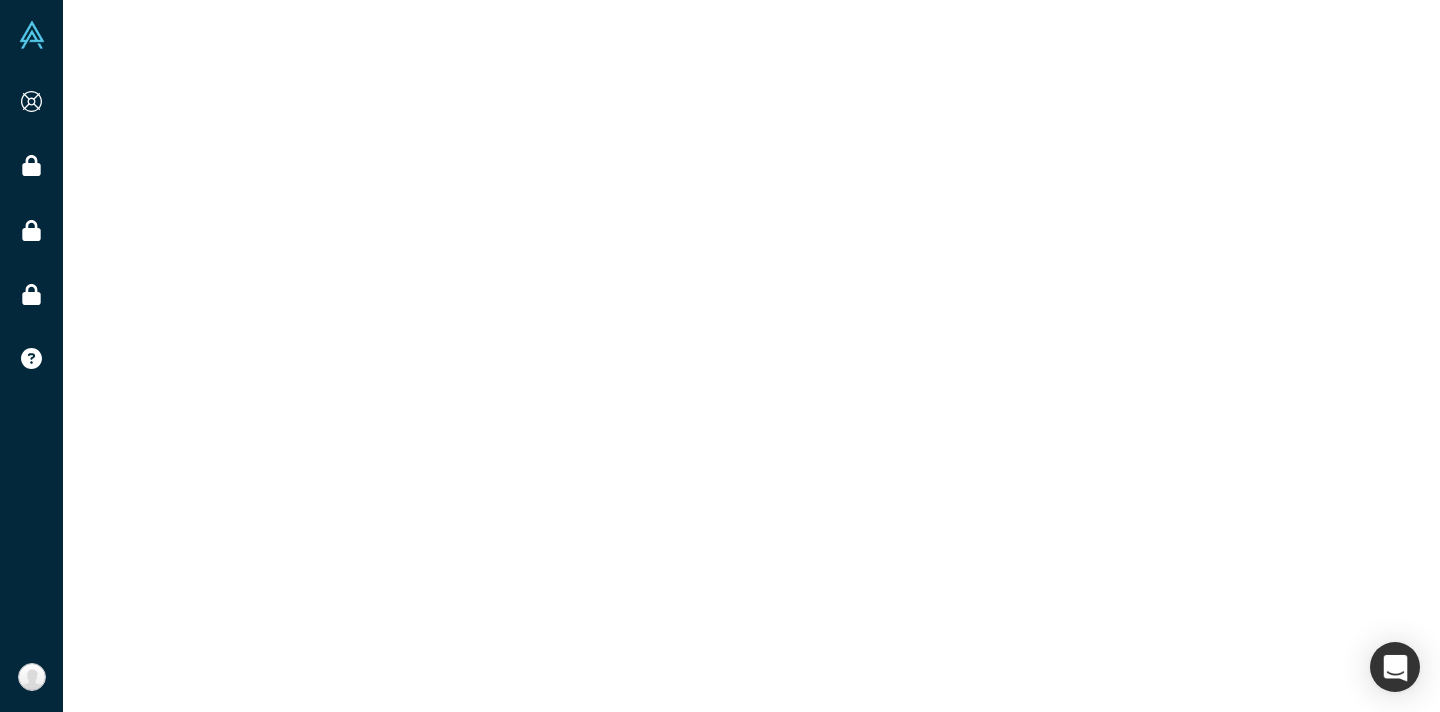 scroll, scrollTop: 0, scrollLeft: 0, axis: both 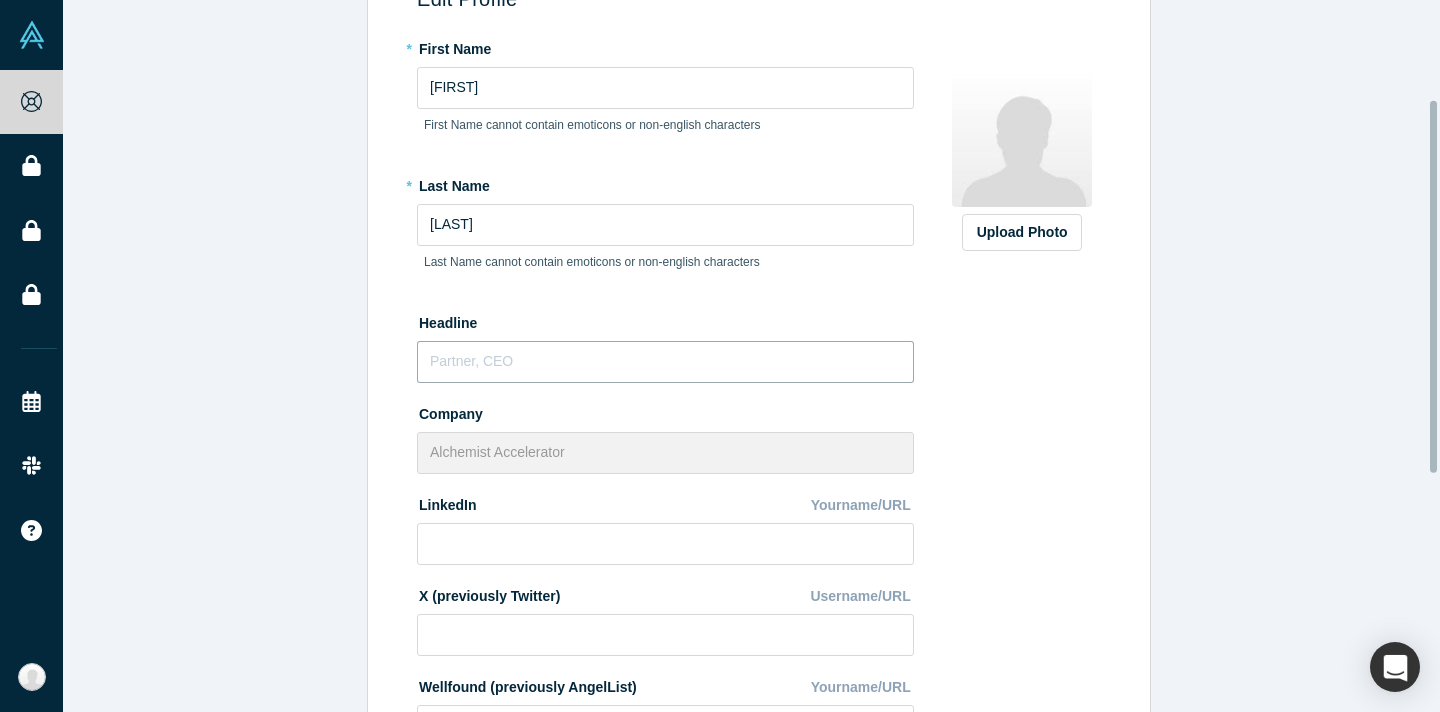 click at bounding box center (665, 362) 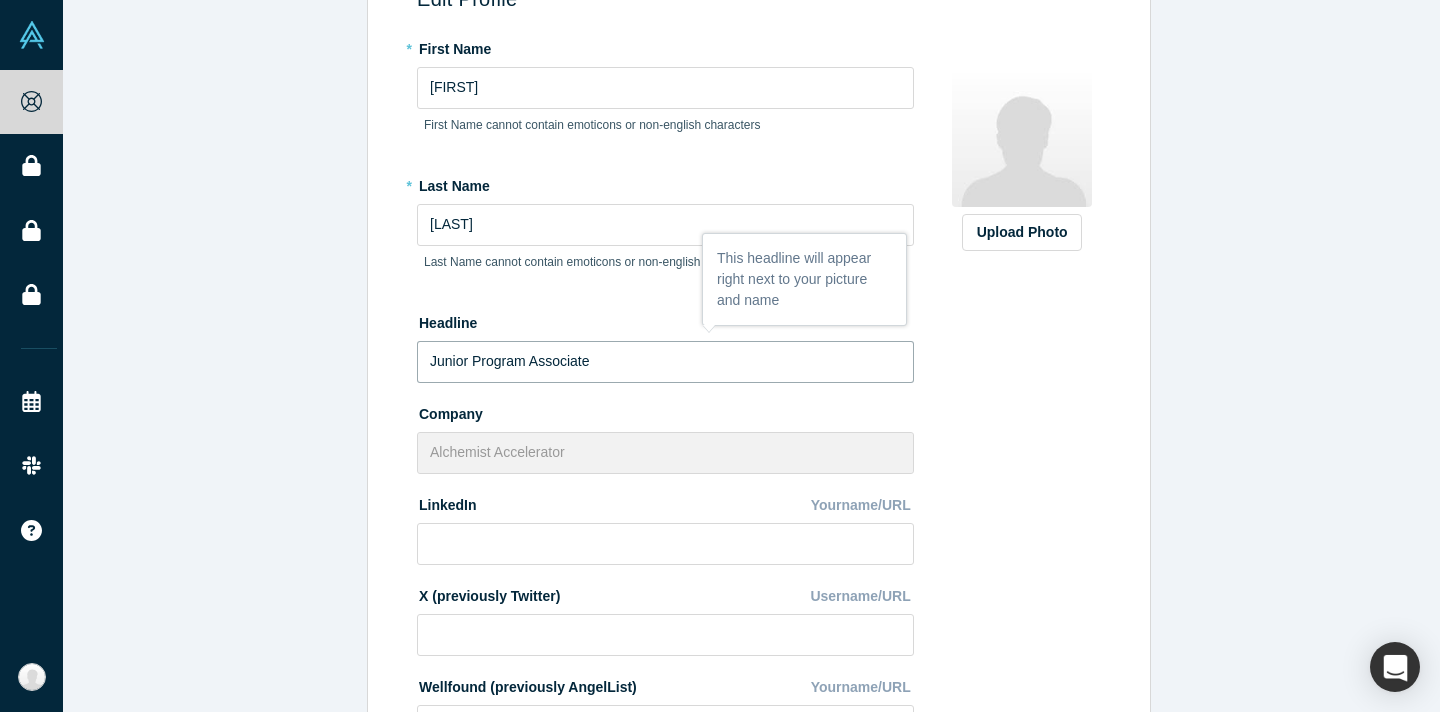 type on "Junior Program Associate" 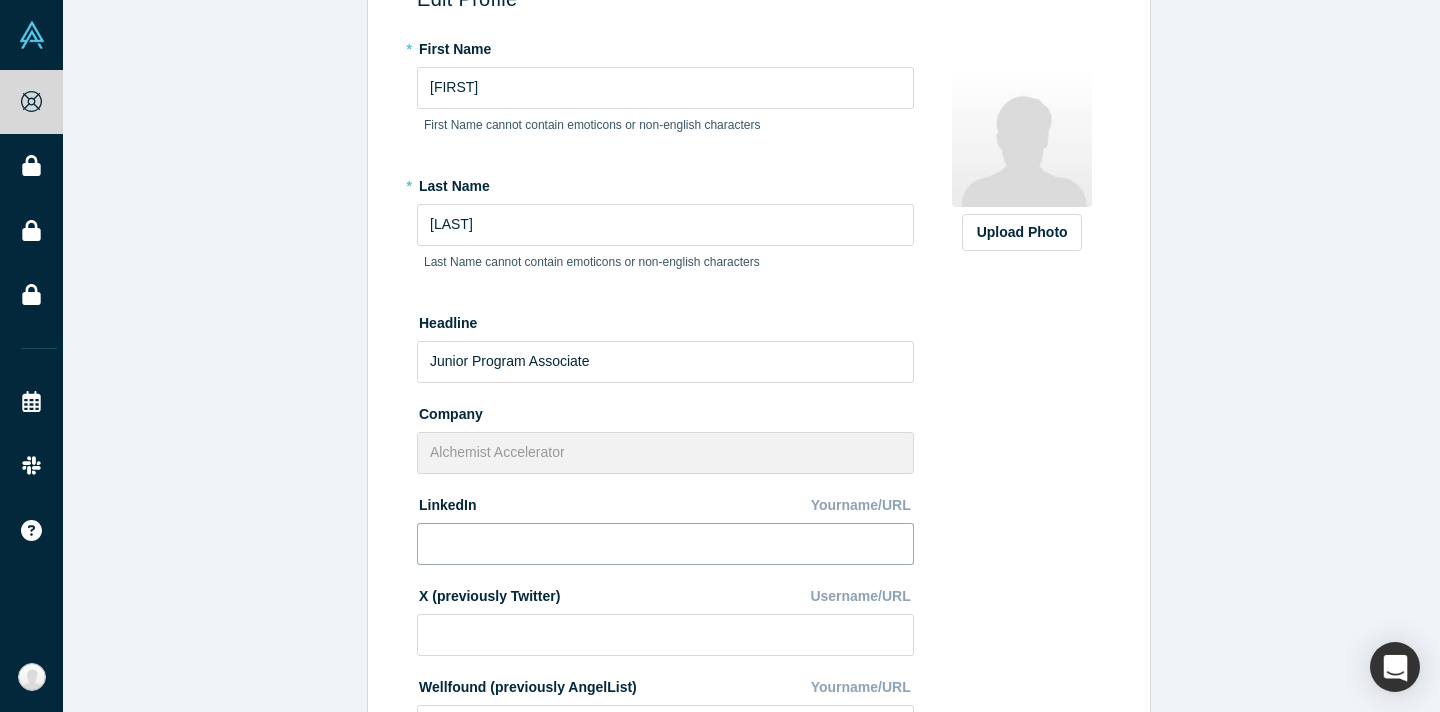 click at bounding box center (665, 544) 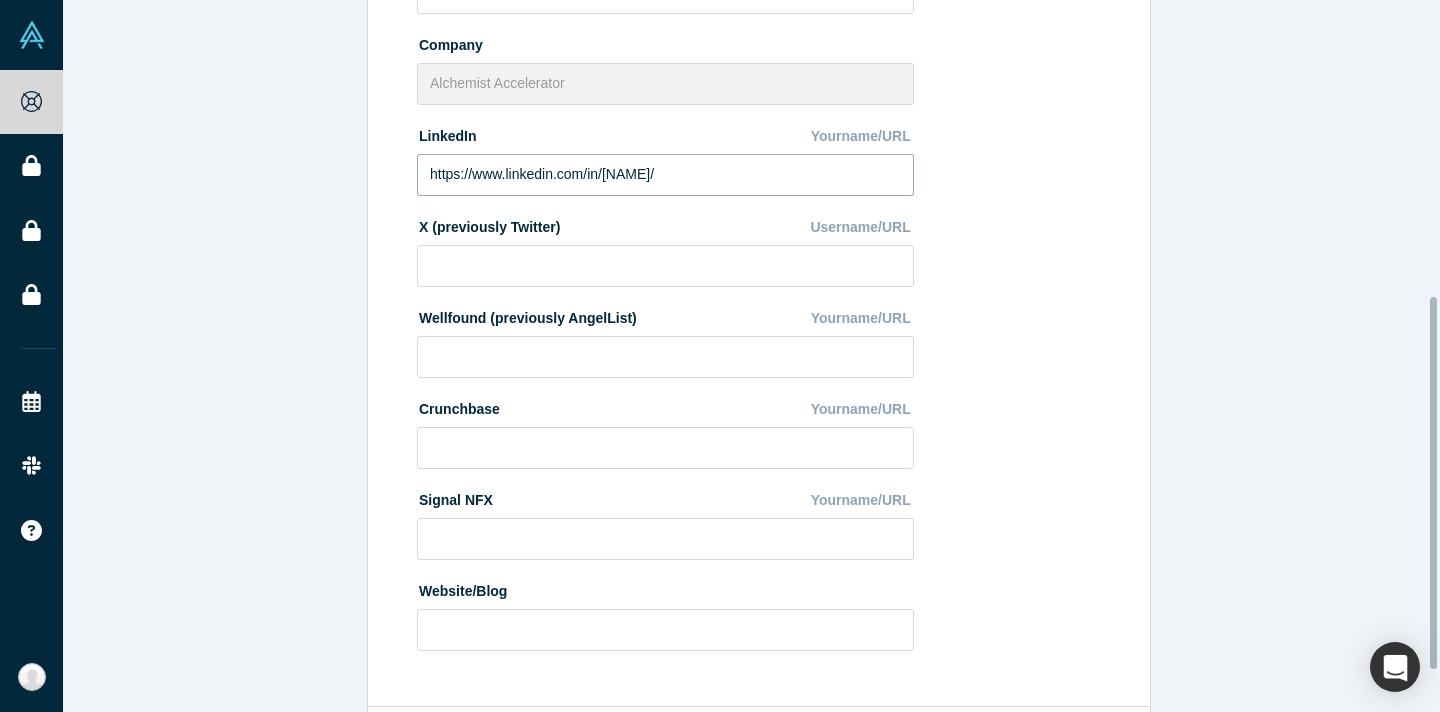 scroll, scrollTop: 646, scrollLeft: 0, axis: vertical 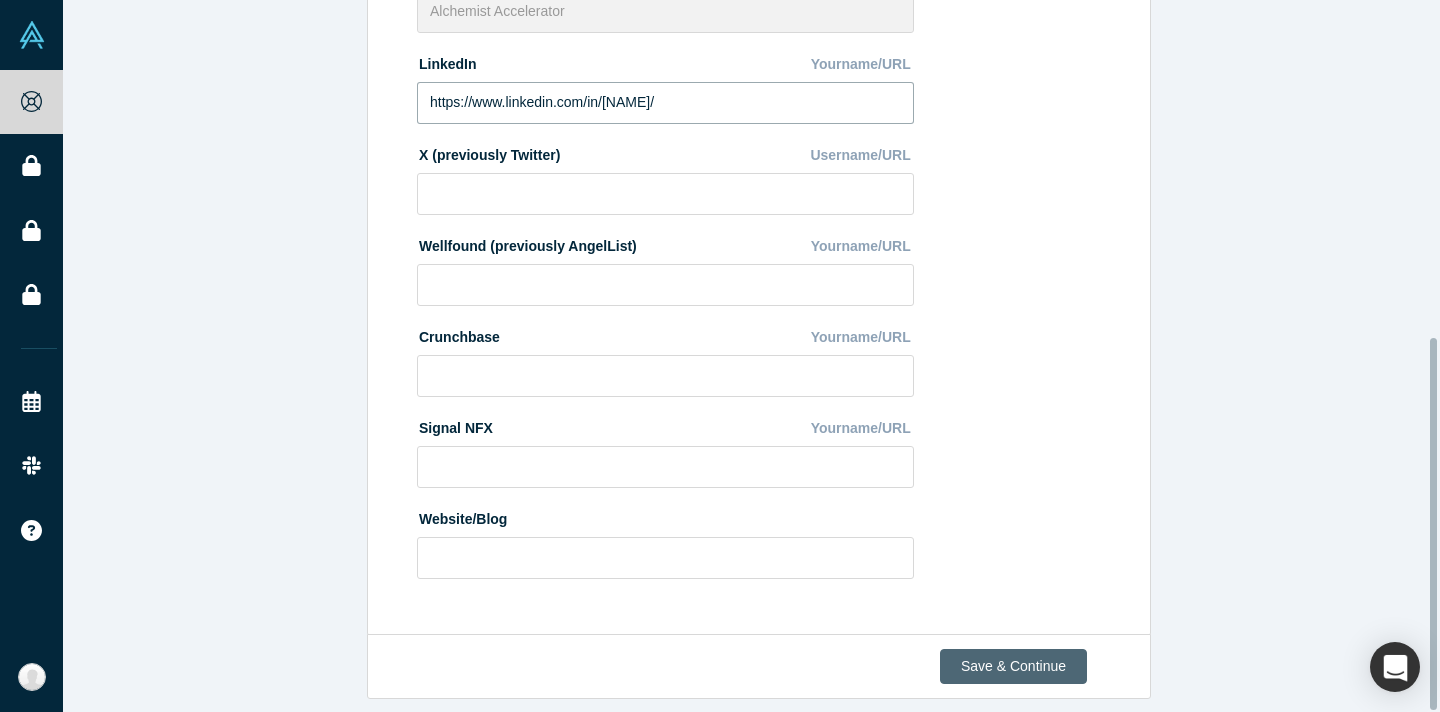 type on "https://www.linkedin.com/in/[NAME]/" 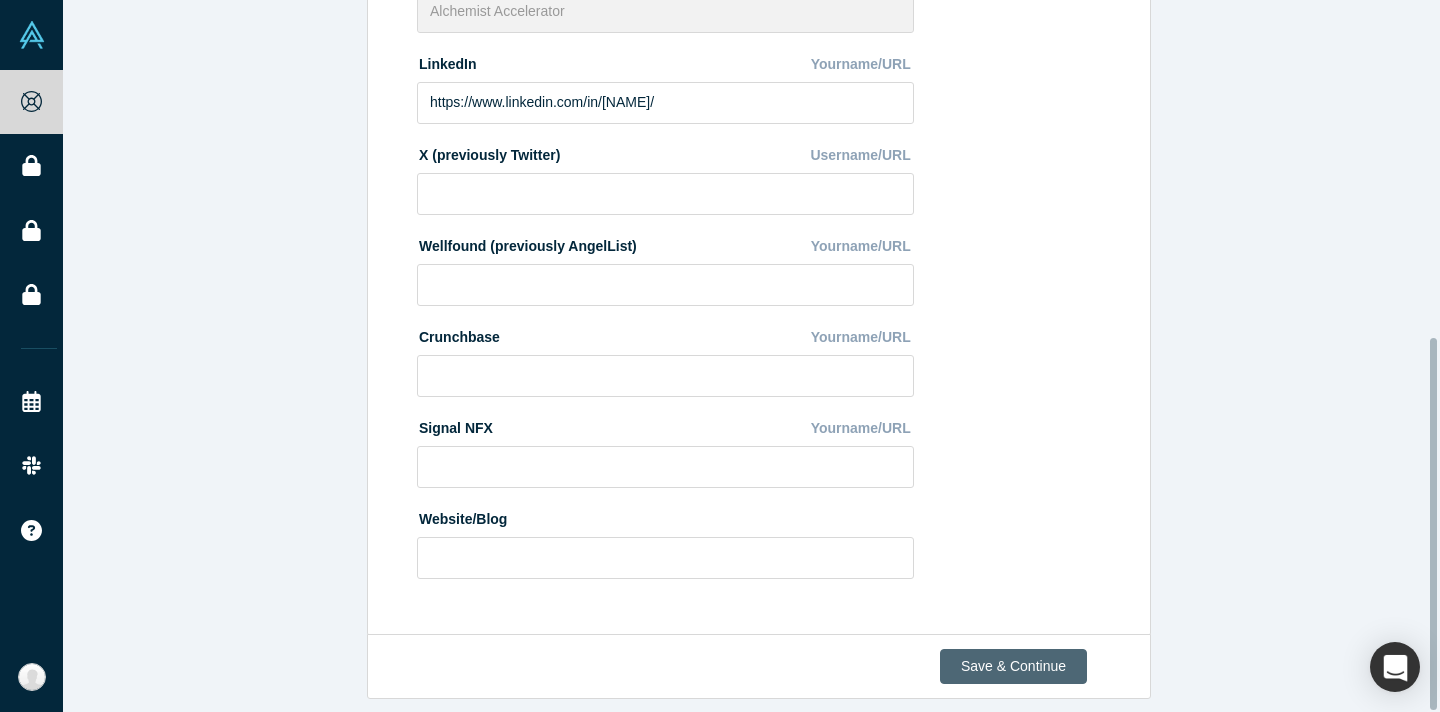 click on "Save & Continue" at bounding box center [1013, 666] 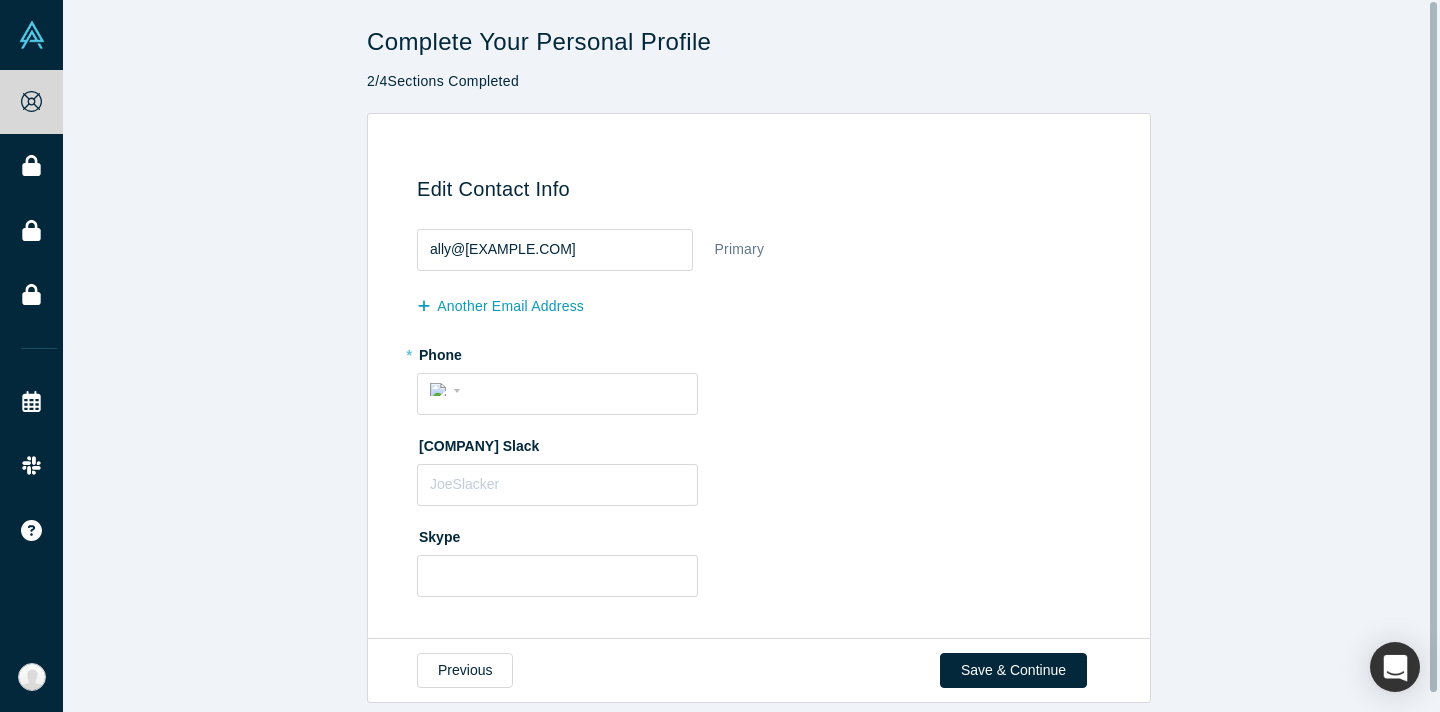 scroll, scrollTop: 19, scrollLeft: 0, axis: vertical 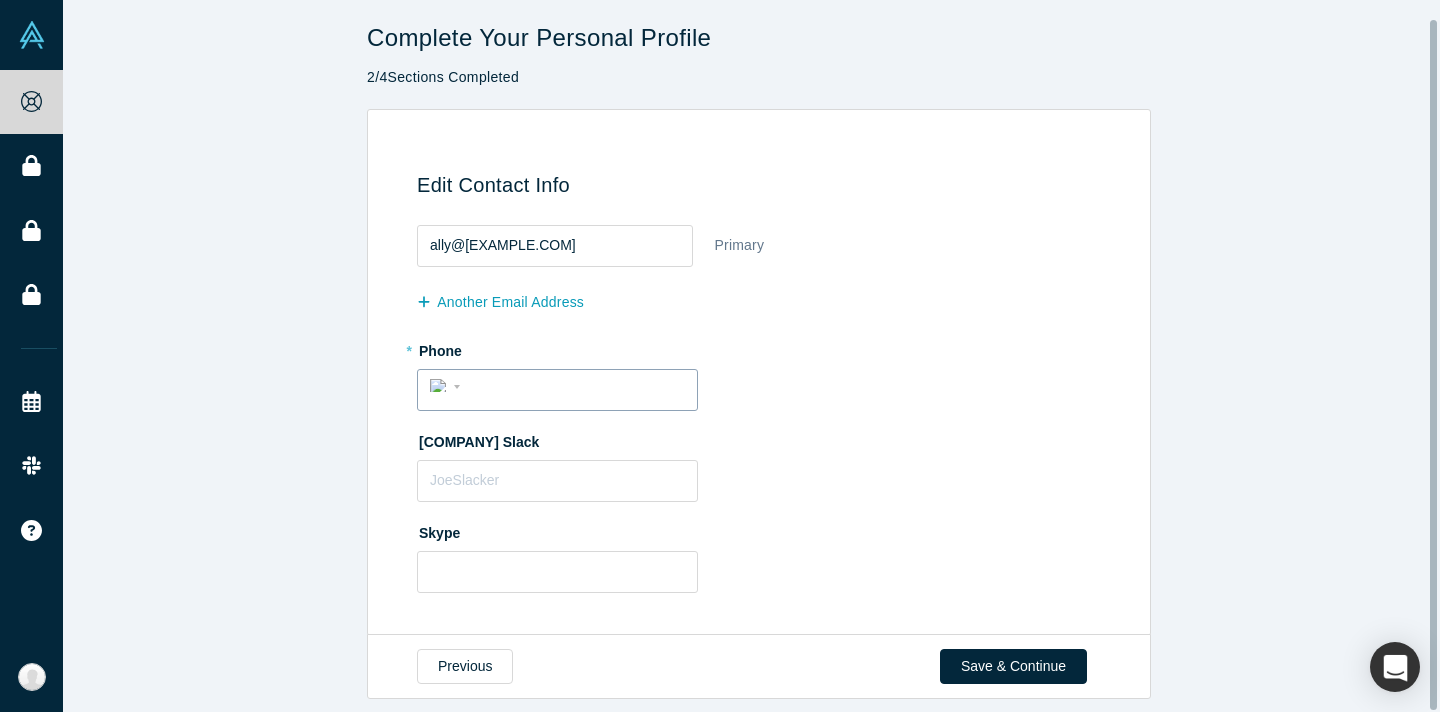 click at bounding box center (575, 386) 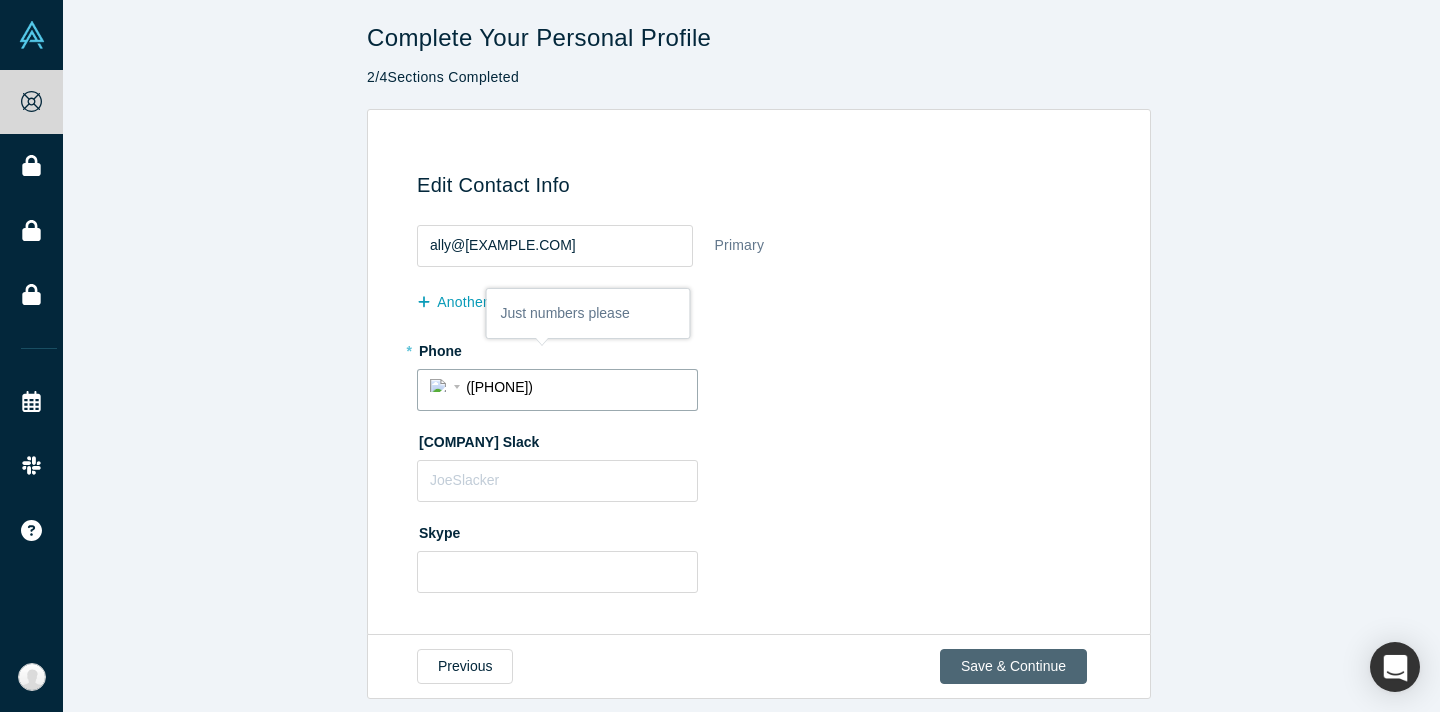 type on "([PHONE])" 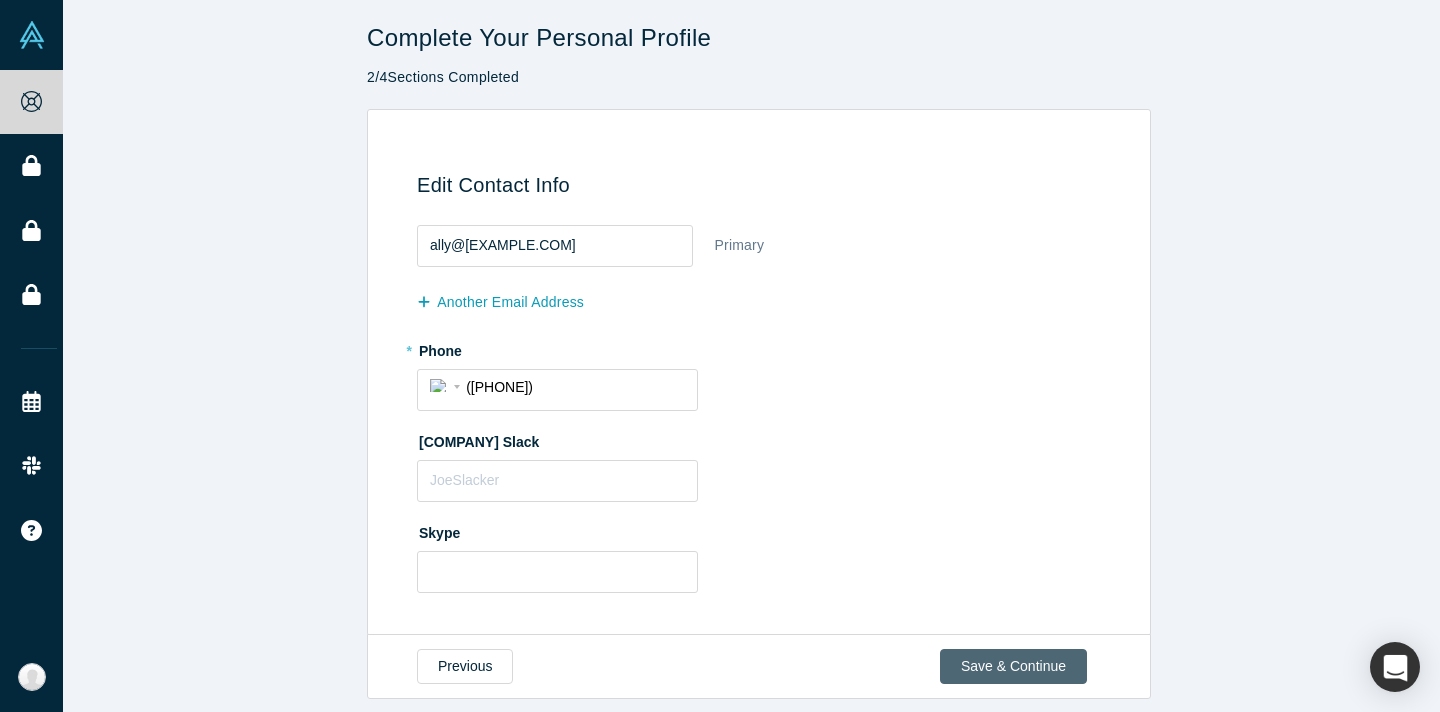 click on "Save & Continue" at bounding box center [1013, 666] 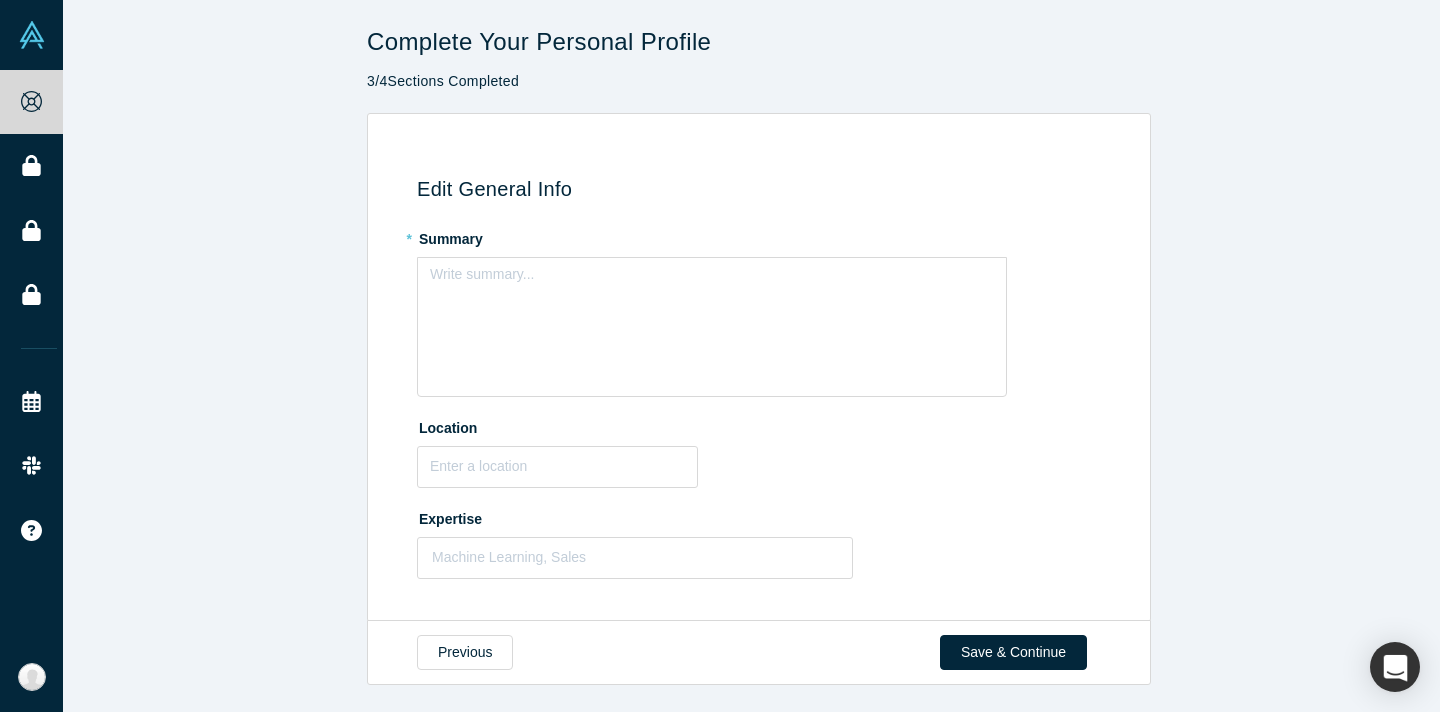 scroll, scrollTop: 0, scrollLeft: 0, axis: both 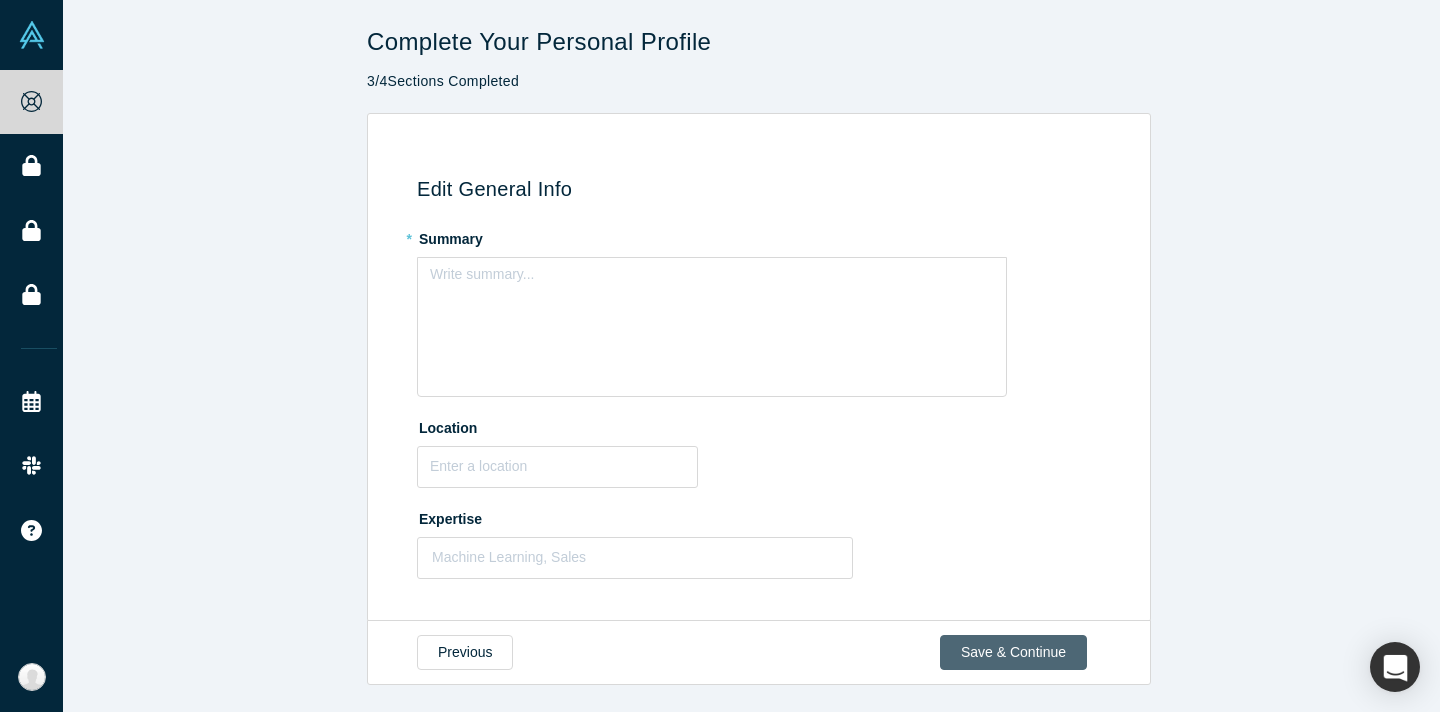 click on "Save & Continue" at bounding box center (1013, 652) 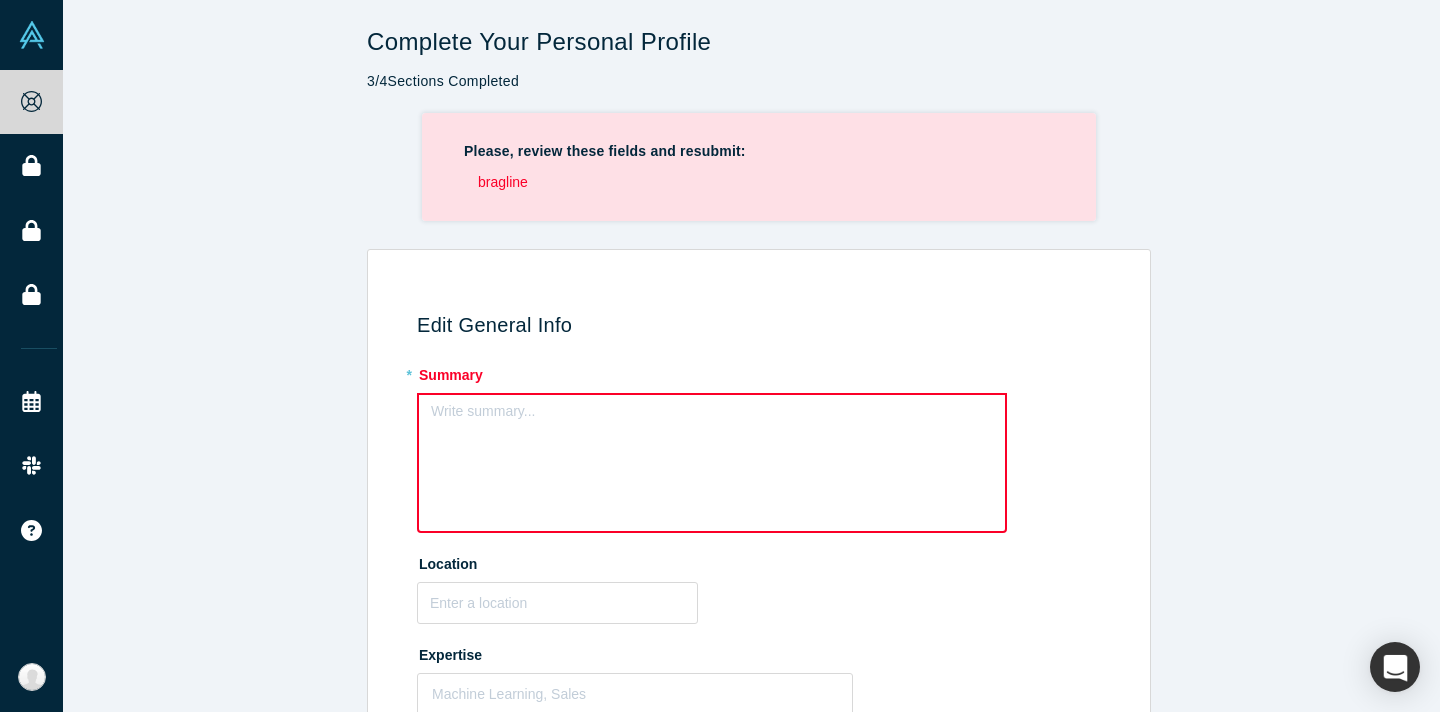 scroll, scrollTop: 137, scrollLeft: 0, axis: vertical 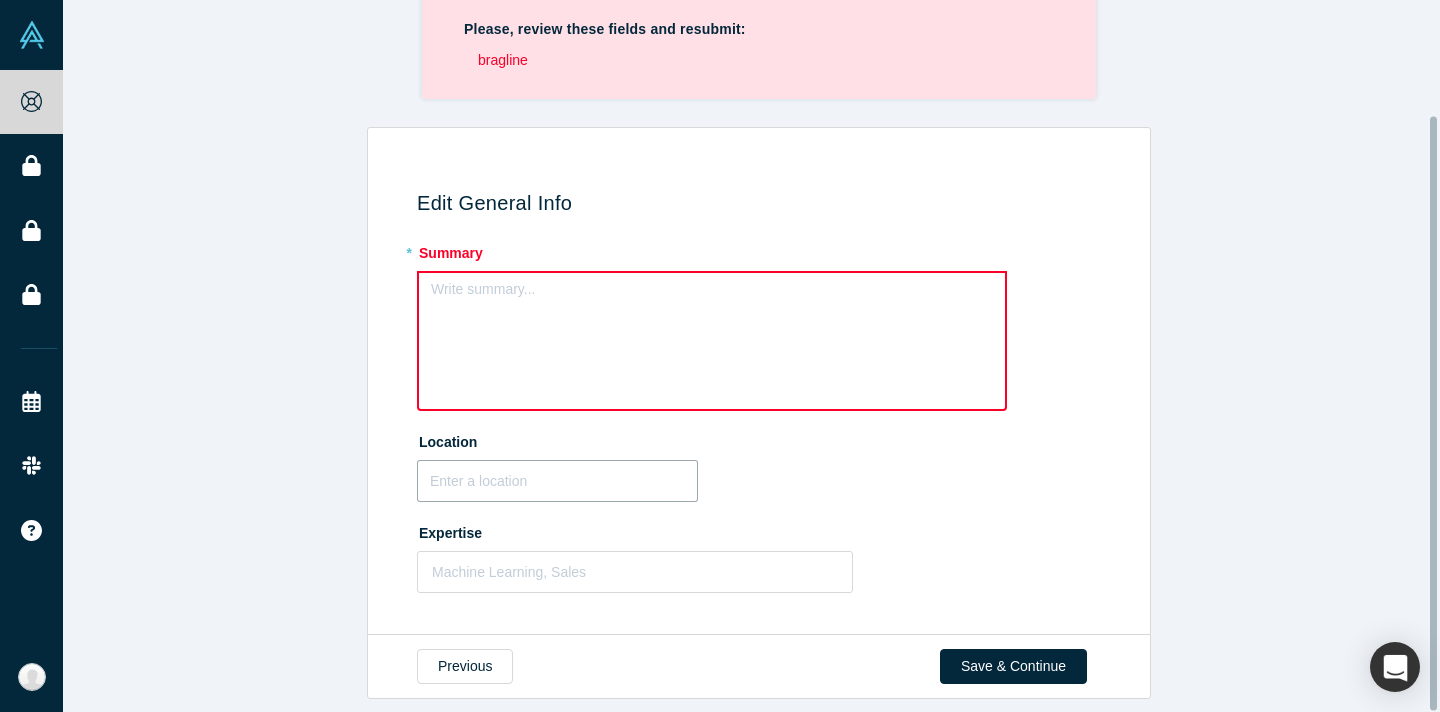 click at bounding box center [557, 481] 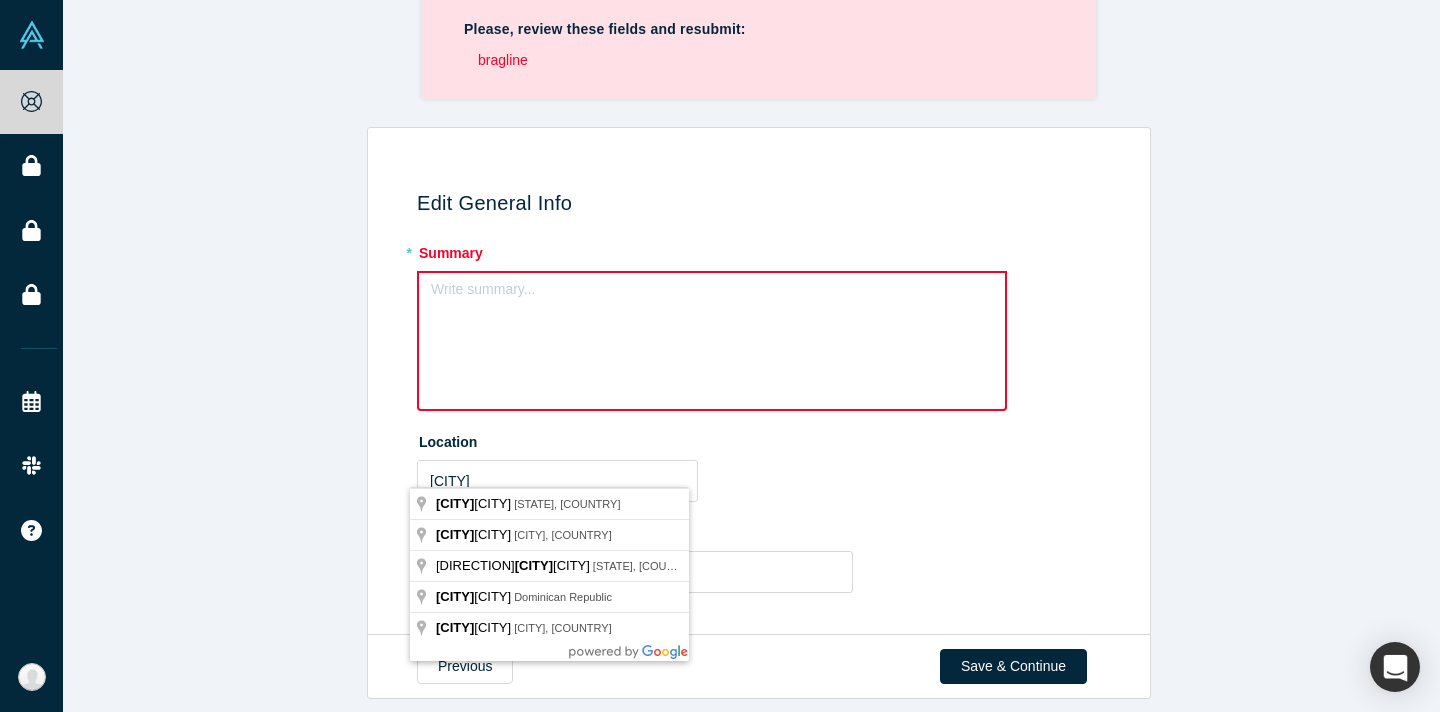 type on "San Francisco, CA, USA" 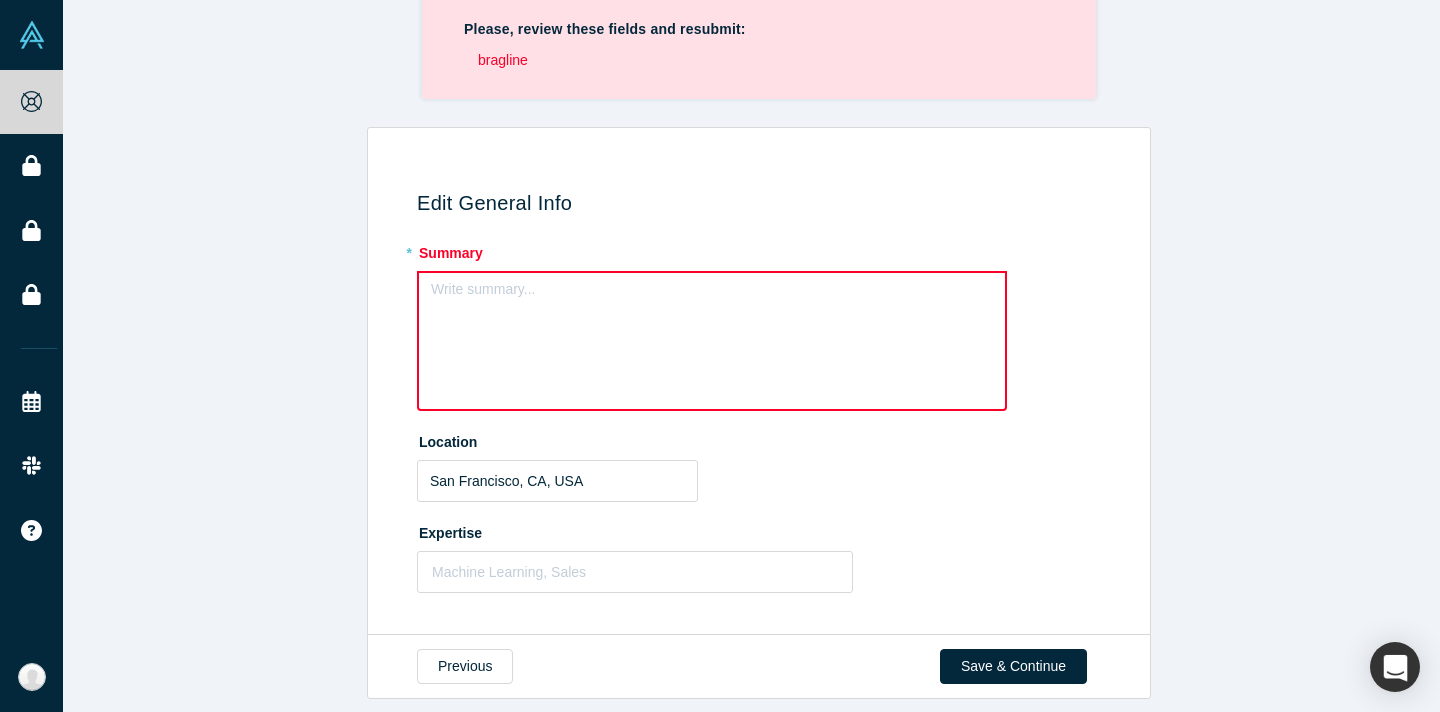 click on "Write summary..." at bounding box center [712, 341] 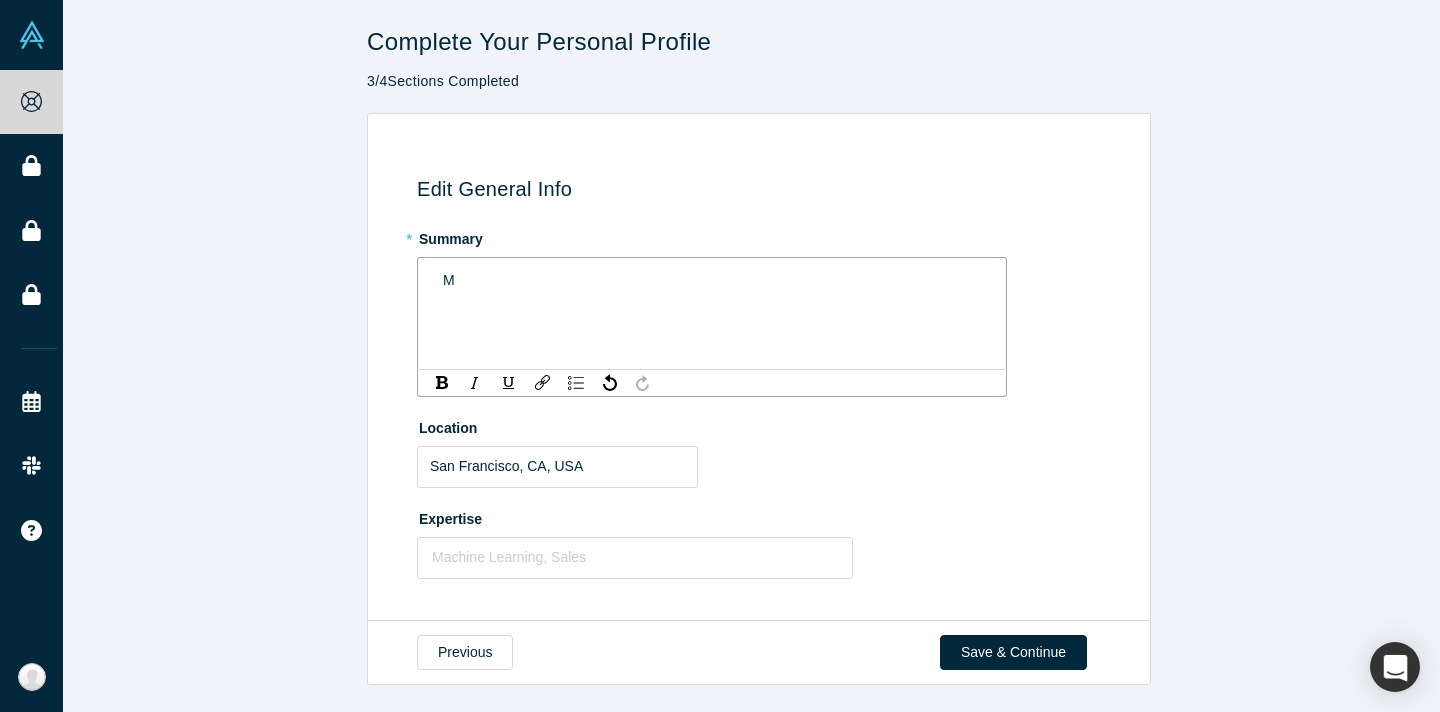 type 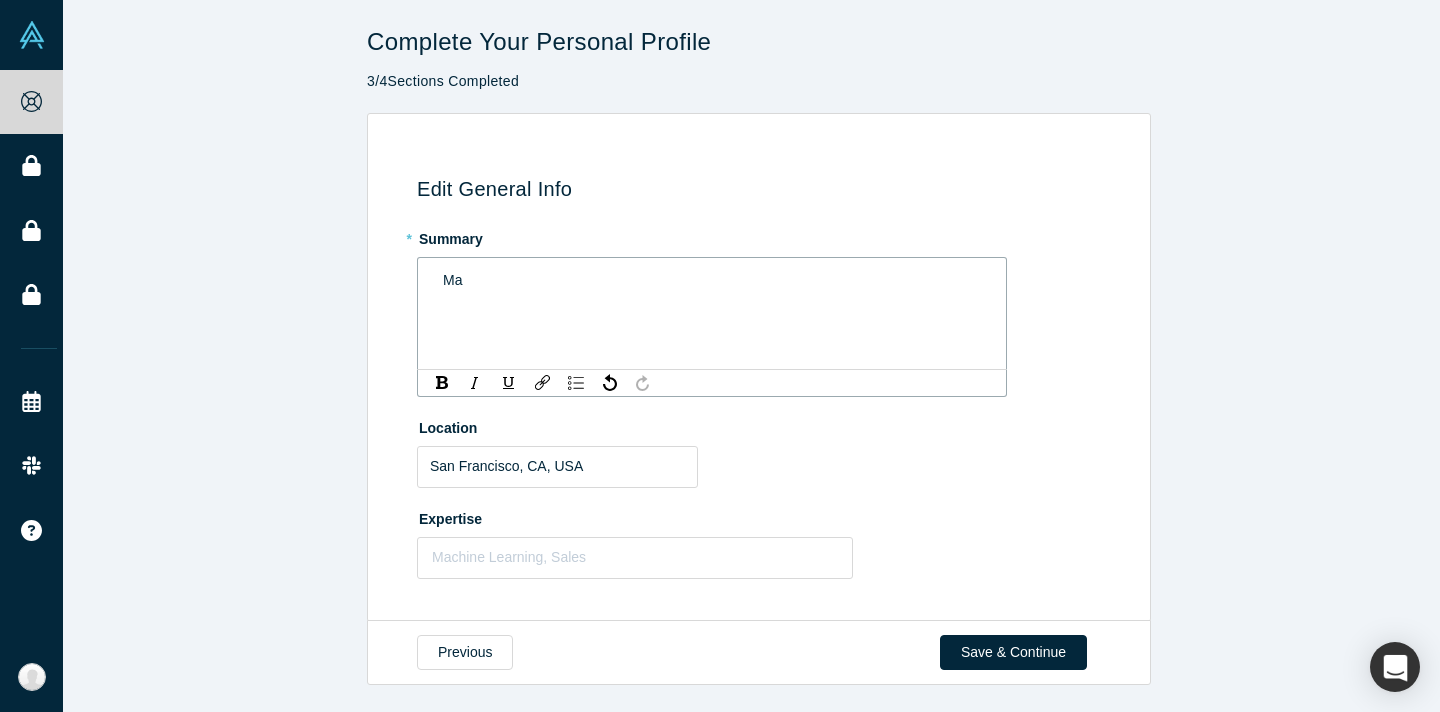 scroll, scrollTop: 0, scrollLeft: 0, axis: both 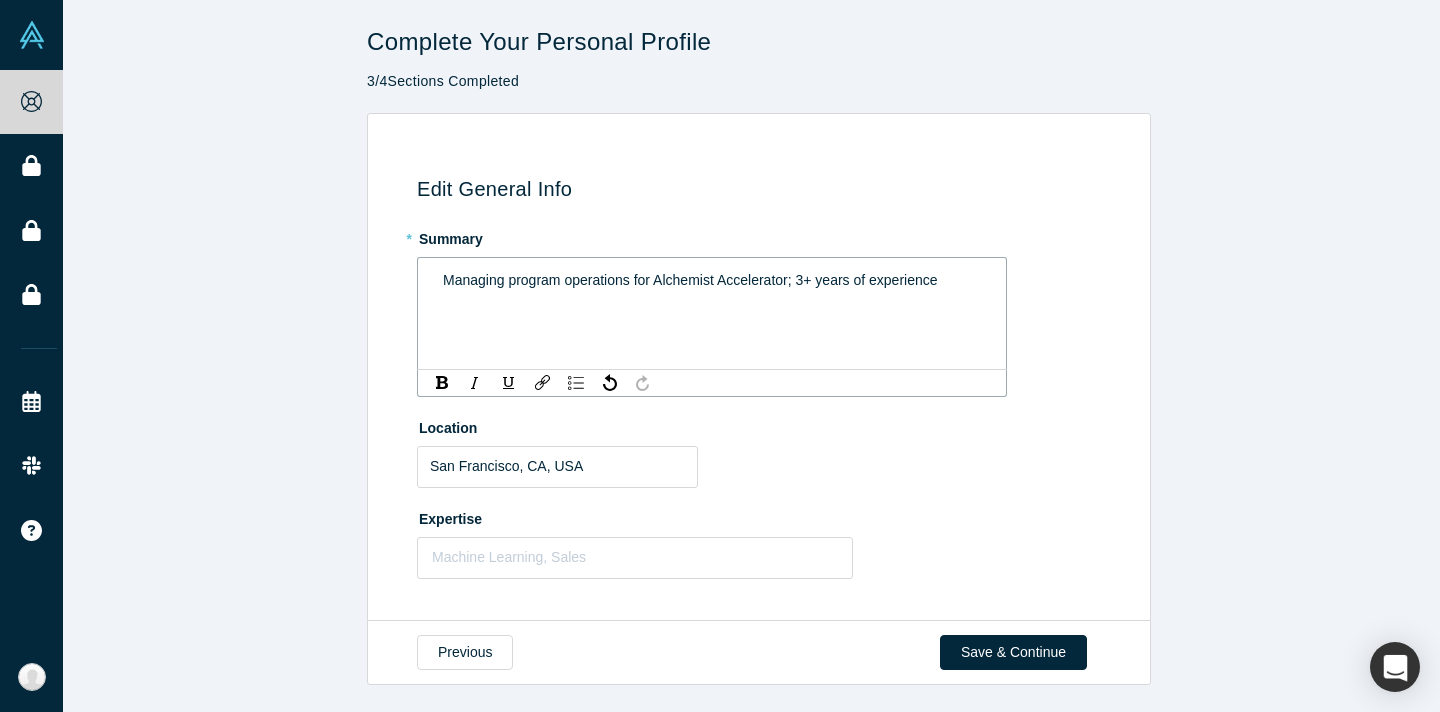 click on "Managing program operations for Alchemist Accelerator; 3+ years of experience" at bounding box center (690, 280) 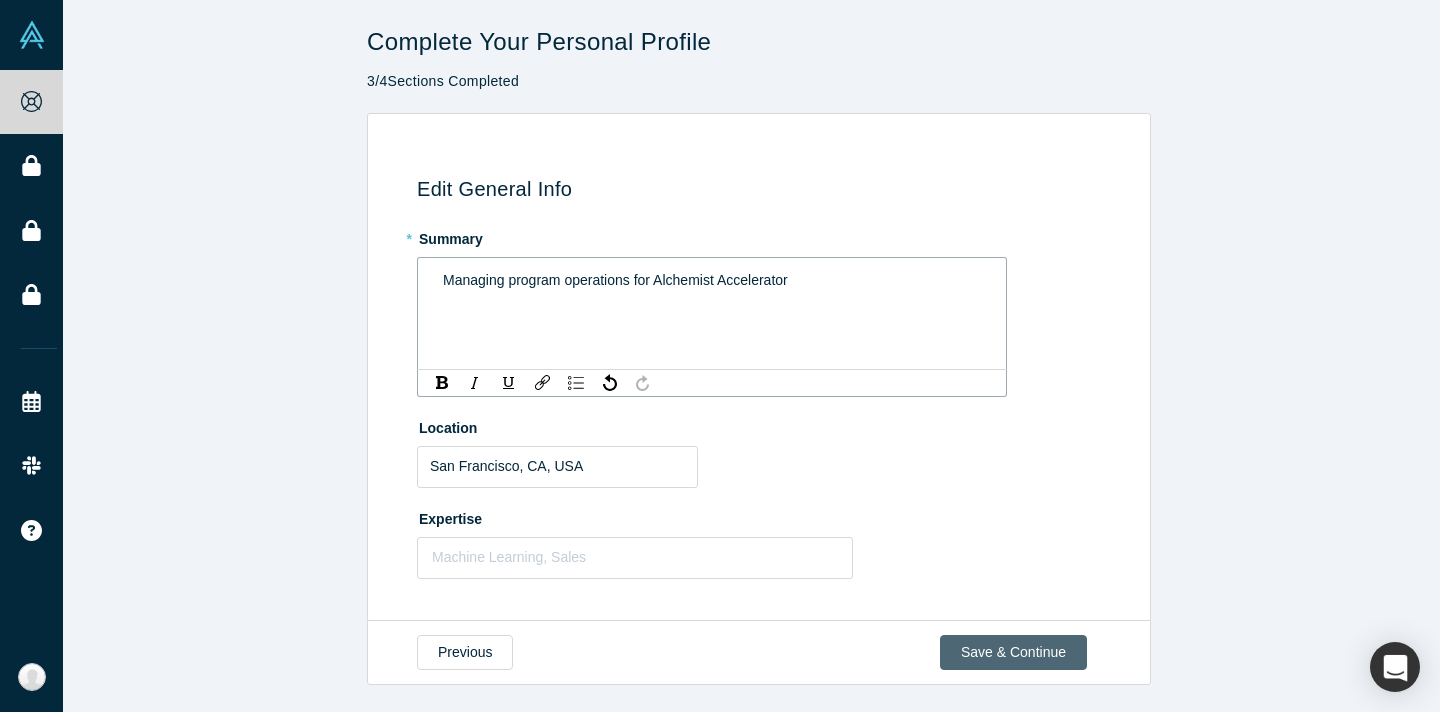 click on "Save & Continue" at bounding box center [1013, 652] 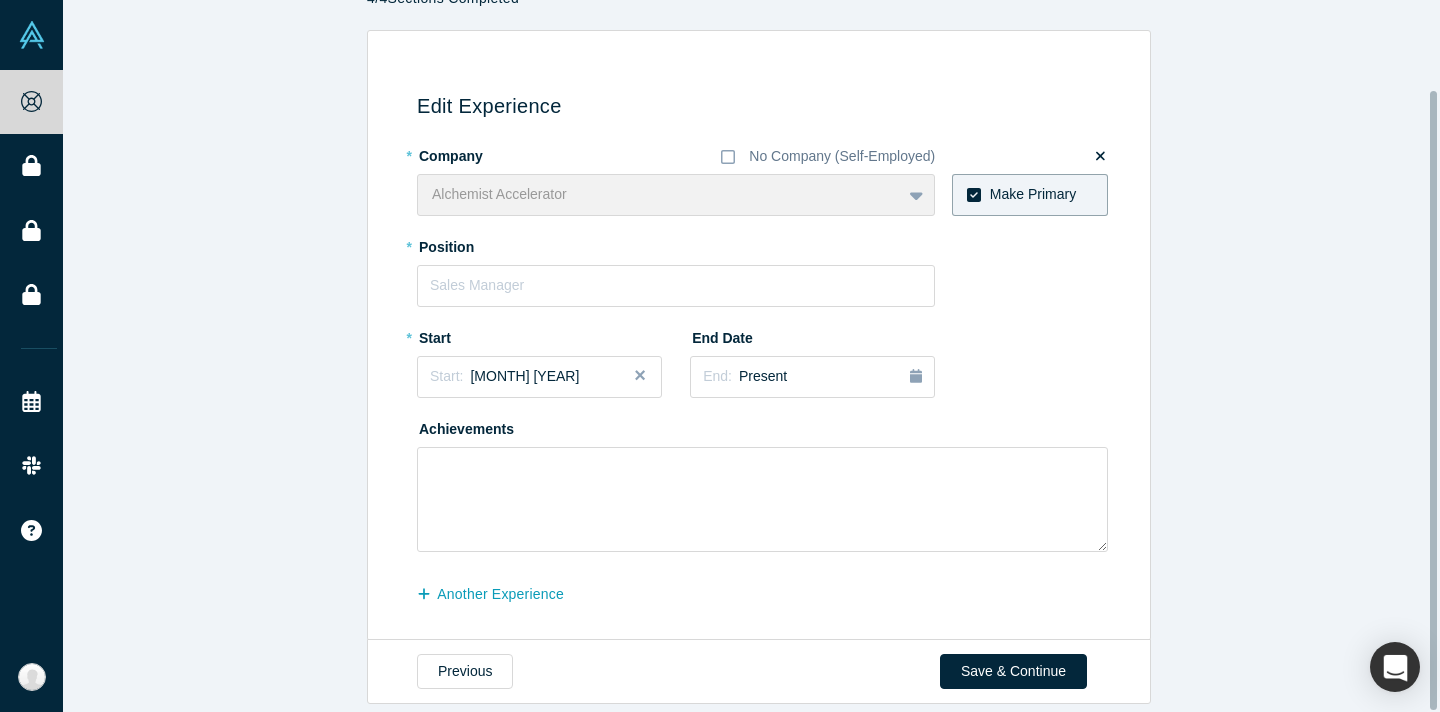 scroll, scrollTop: 103, scrollLeft: 0, axis: vertical 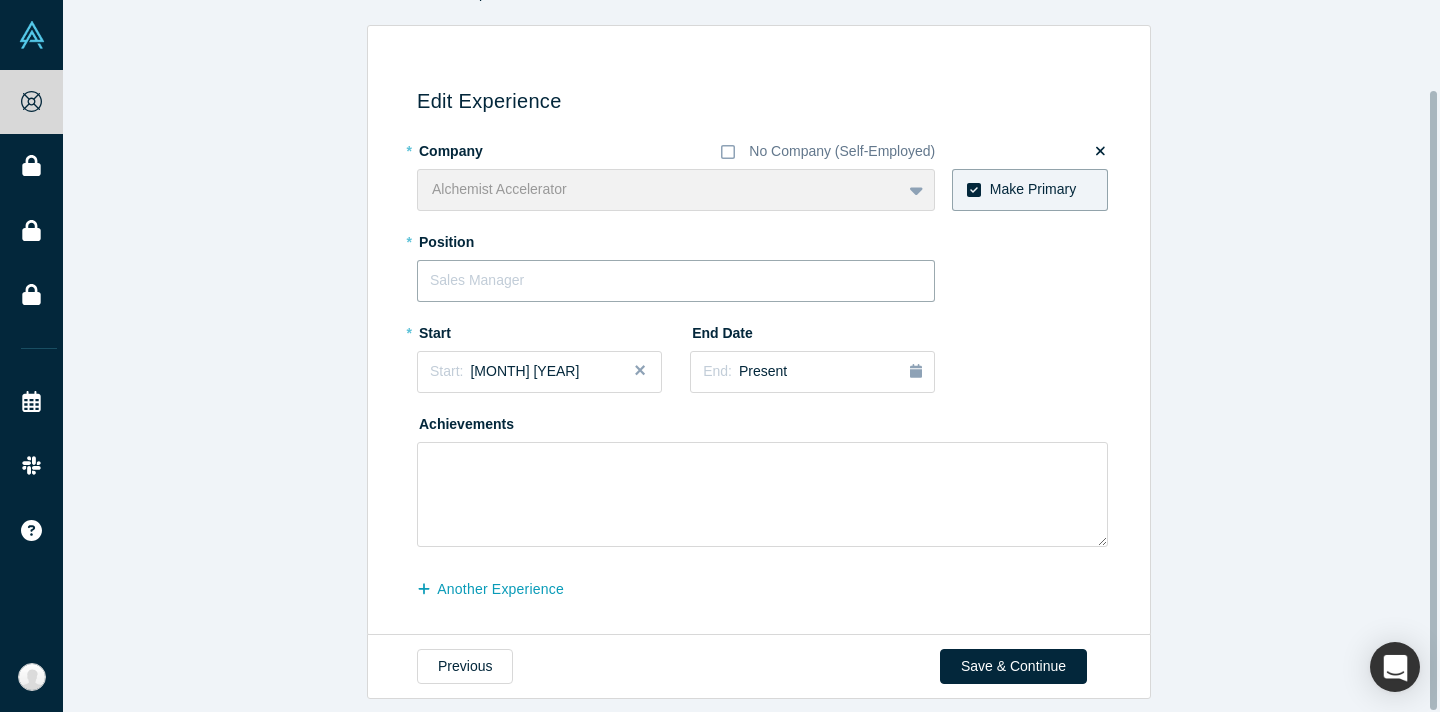 click at bounding box center [676, 281] 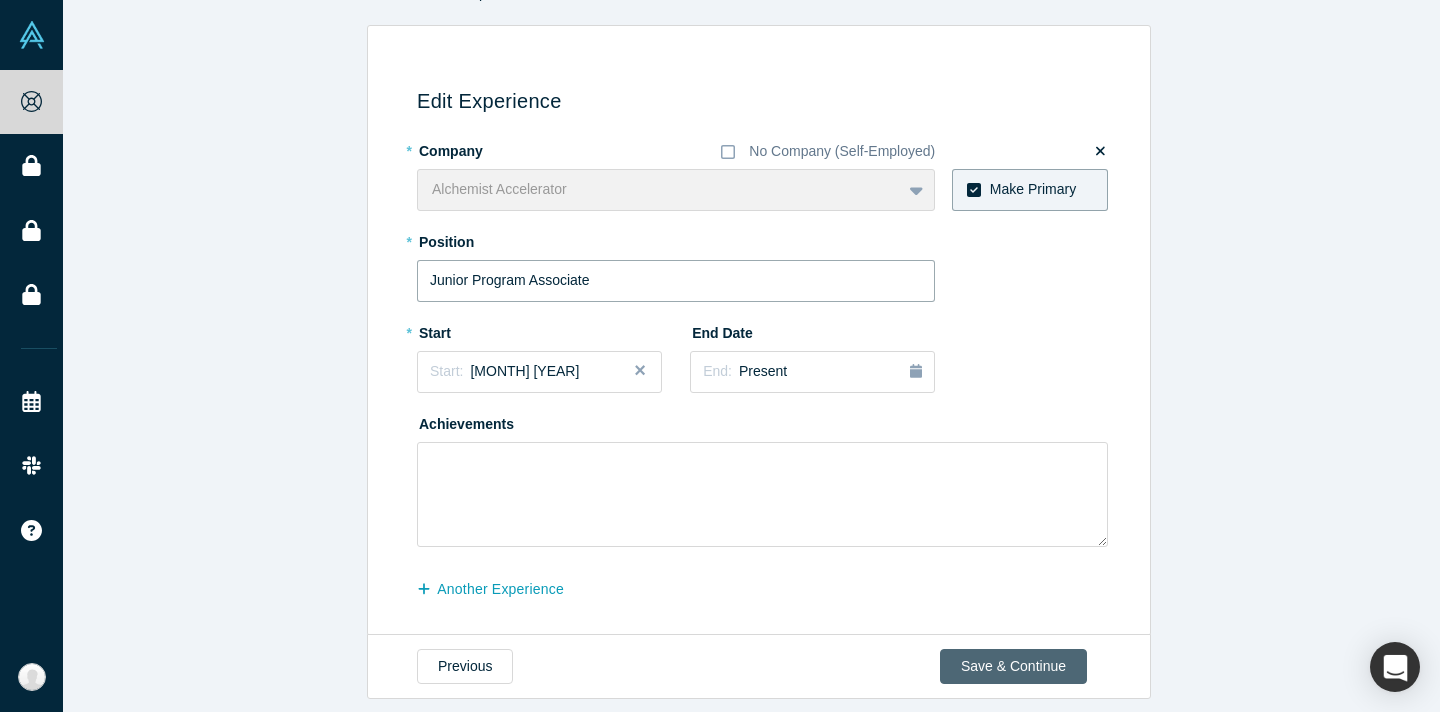 type on "Junior Program Associate" 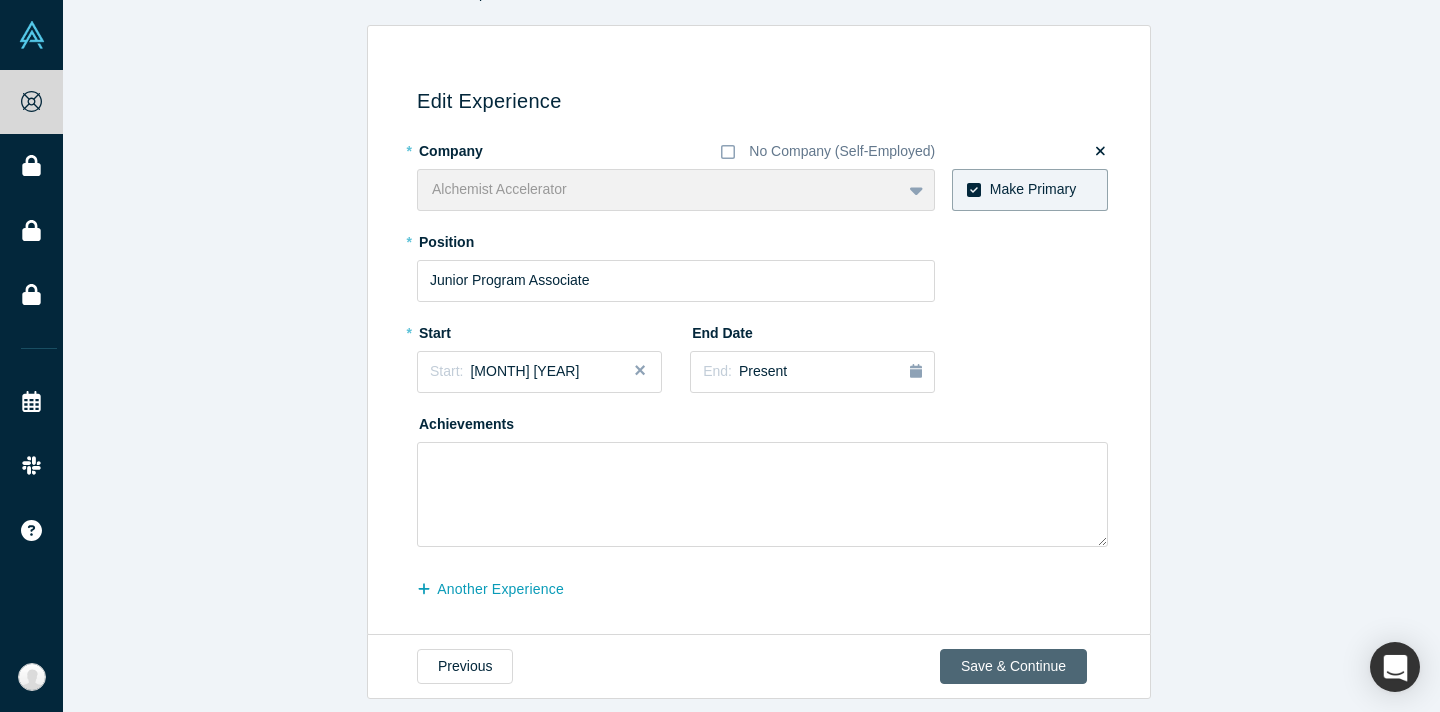 click on "Save & Continue" at bounding box center (1013, 666) 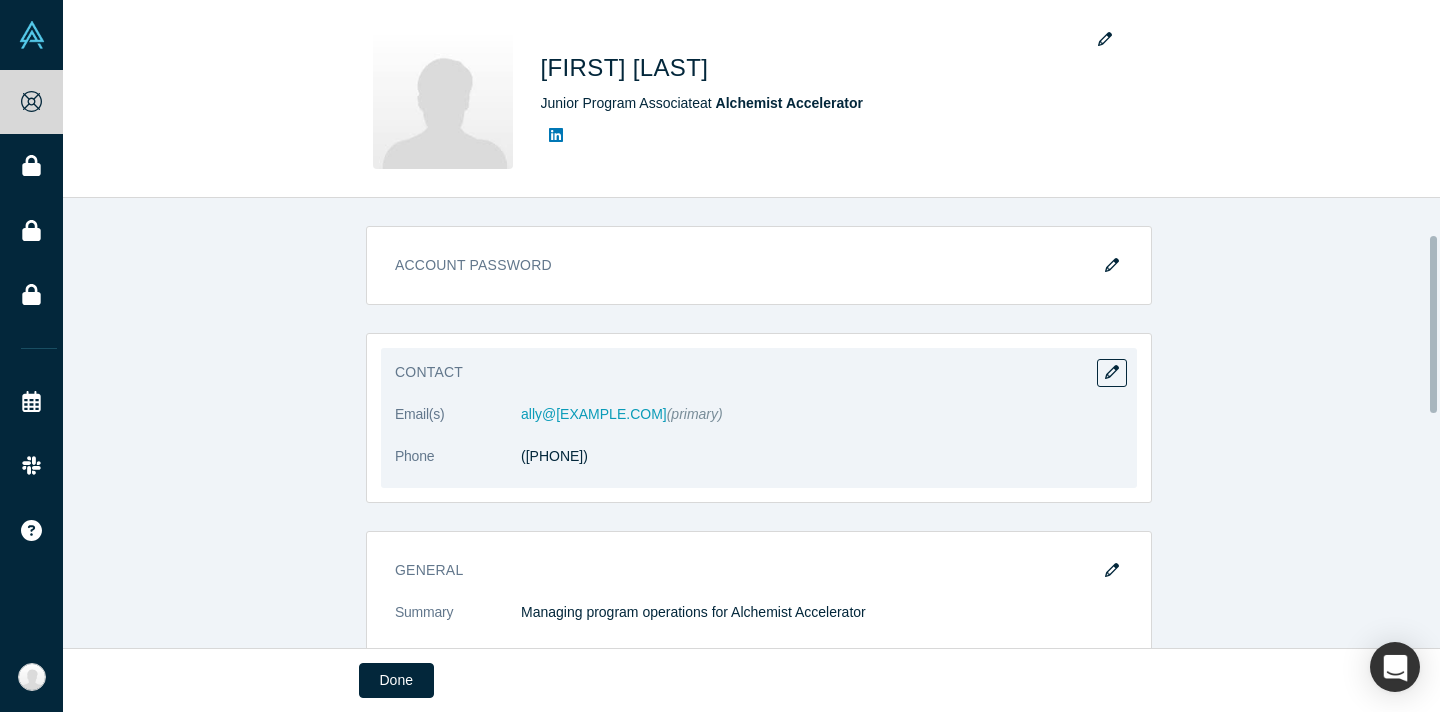 scroll, scrollTop: 687, scrollLeft: 0, axis: vertical 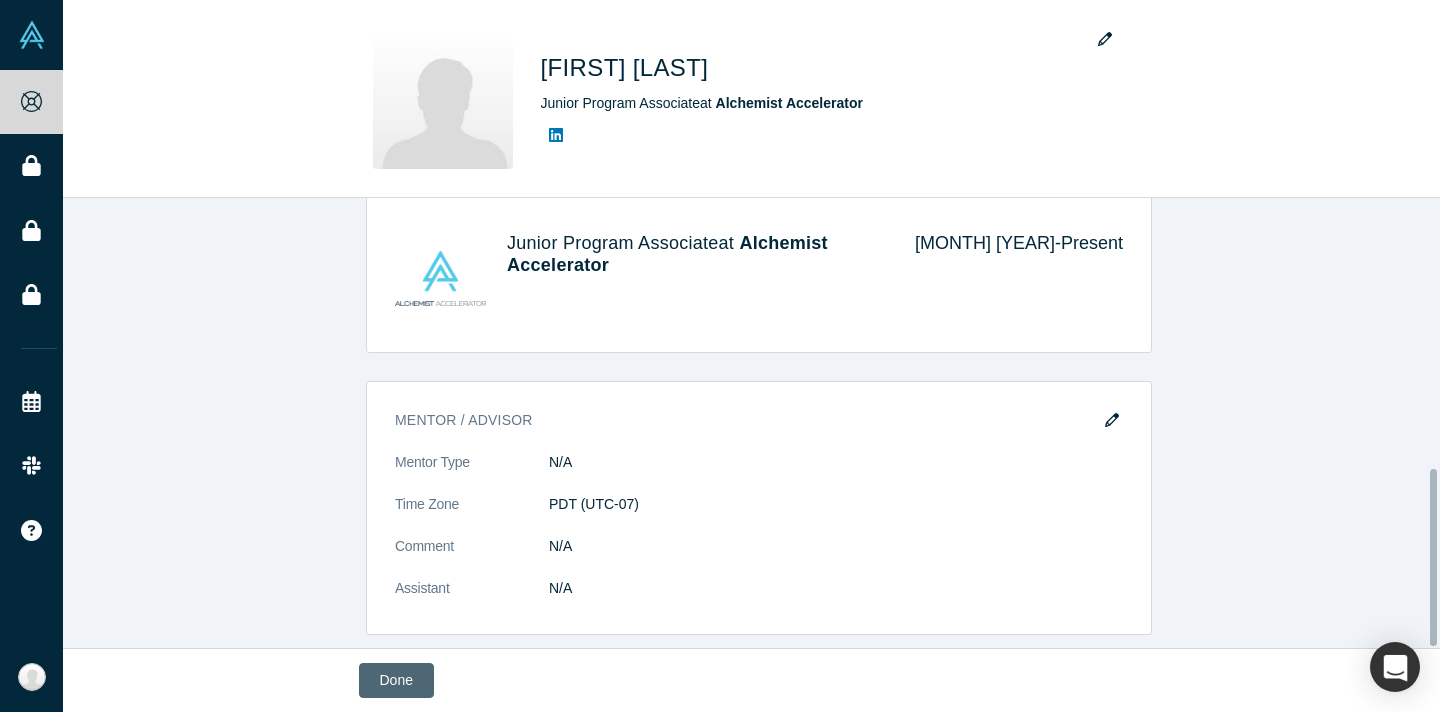 click on "Done" at bounding box center [396, 680] 